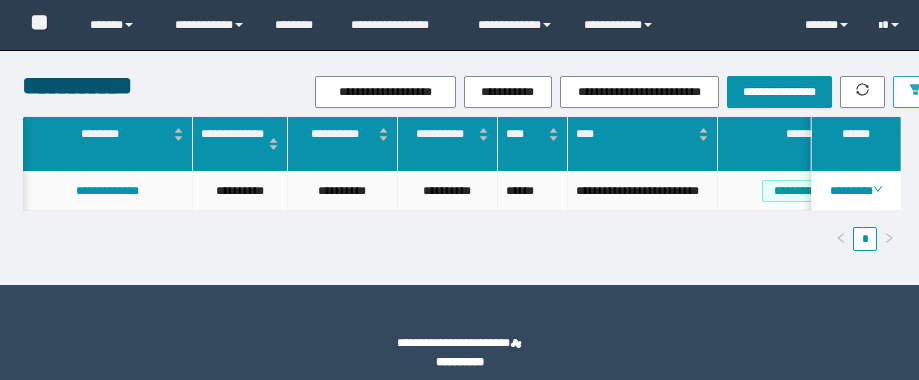 scroll, scrollTop: 0, scrollLeft: 0, axis: both 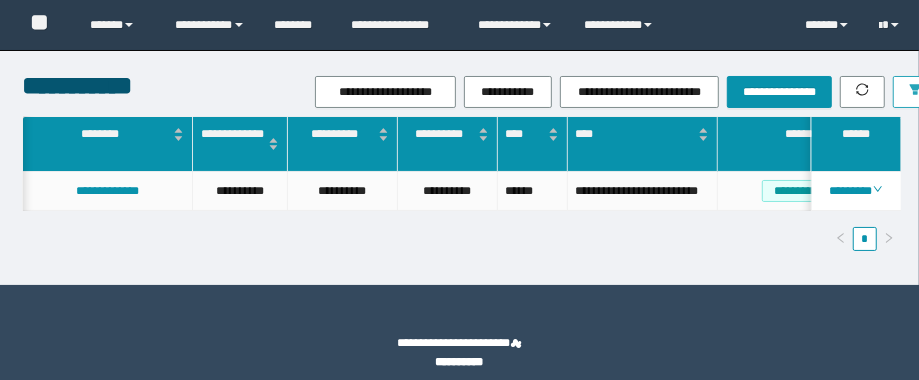 click at bounding box center [915, 92] 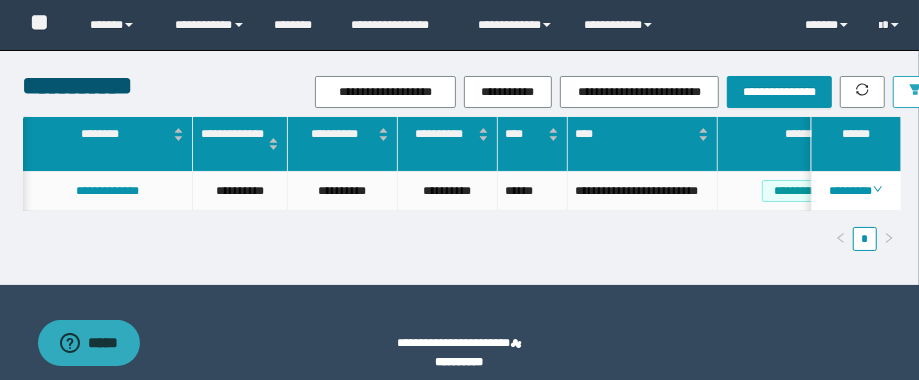 scroll, scrollTop: 0, scrollLeft: 72, axis: horizontal 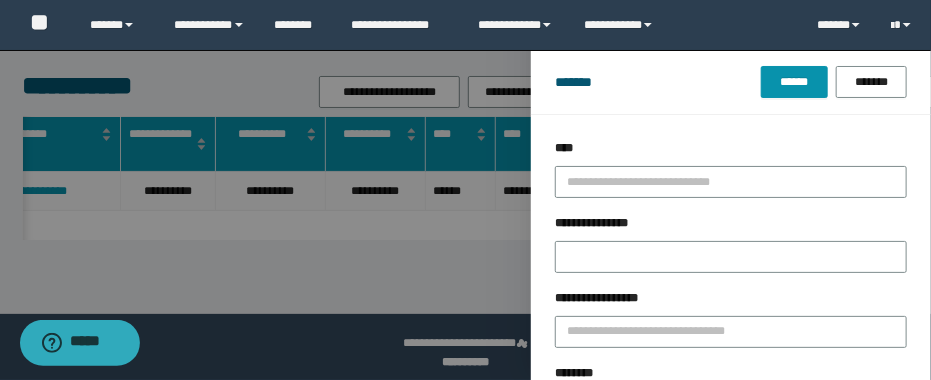 drag, startPoint x: 681, startPoint y: 324, endPoint x: 439, endPoint y: 293, distance: 243.97746 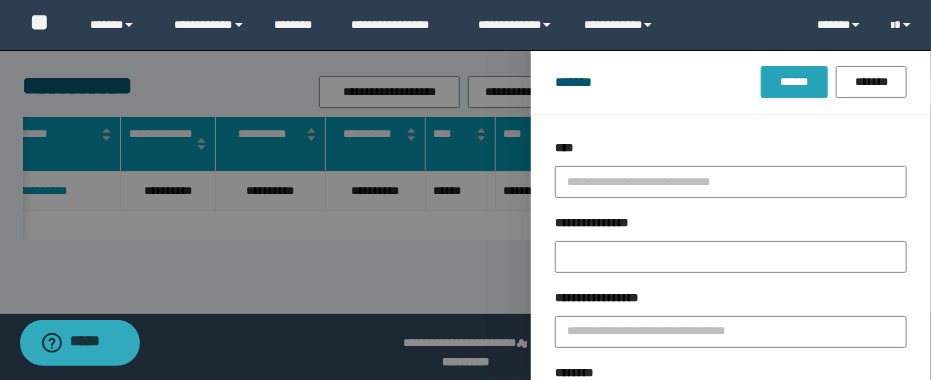 click on "******" at bounding box center (794, 82) 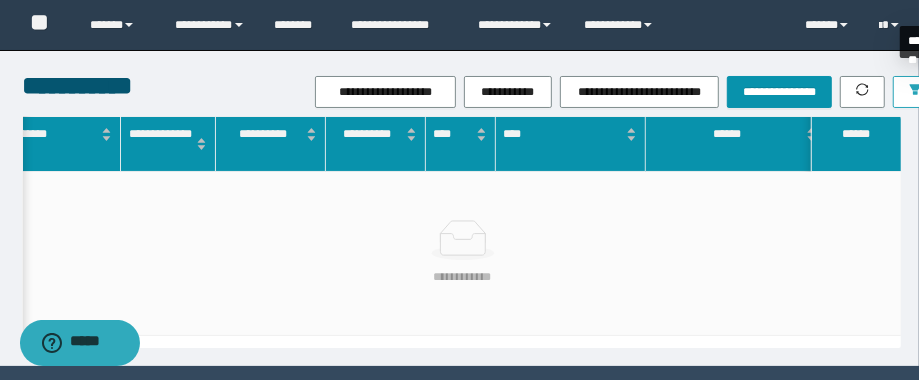 click at bounding box center [915, 92] 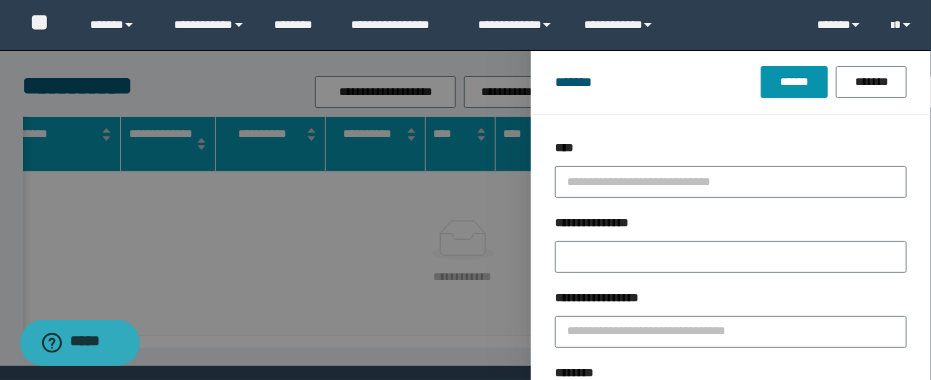 drag, startPoint x: 644, startPoint y: 333, endPoint x: 498, endPoint y: 311, distance: 147.64822 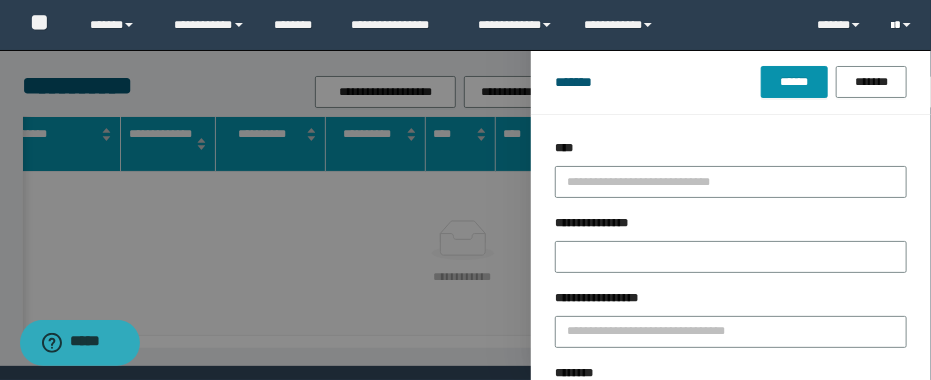 paste 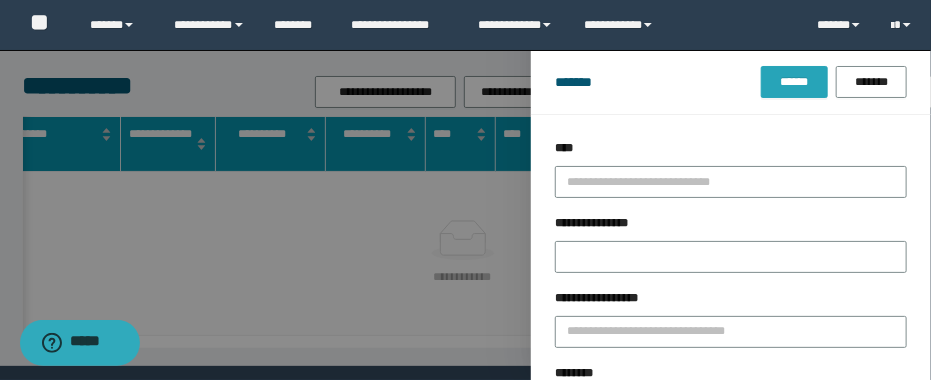 click on "******" at bounding box center (794, 82) 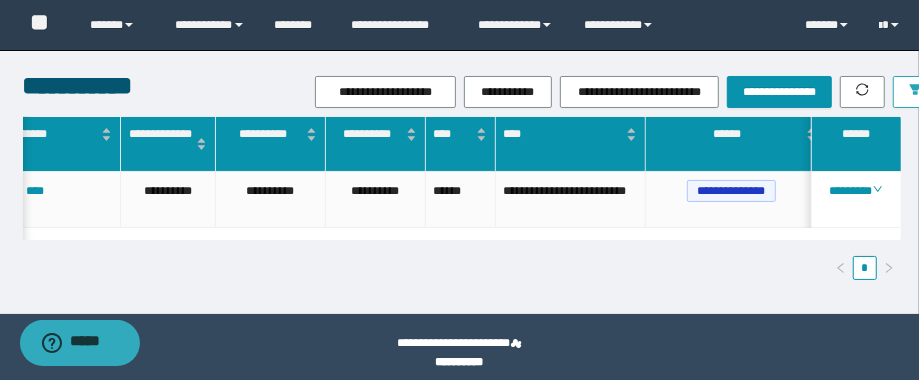 scroll, scrollTop: 0, scrollLeft: 75, axis: horizontal 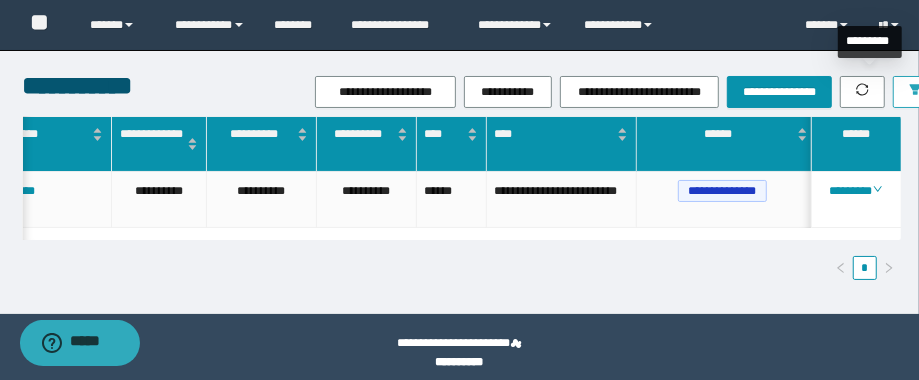 click at bounding box center (915, 92) 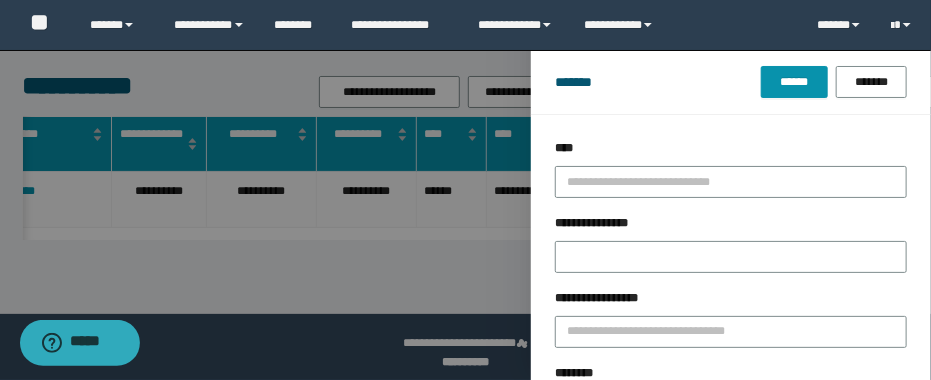 drag, startPoint x: 658, startPoint y: 329, endPoint x: 415, endPoint y: 305, distance: 244.18231 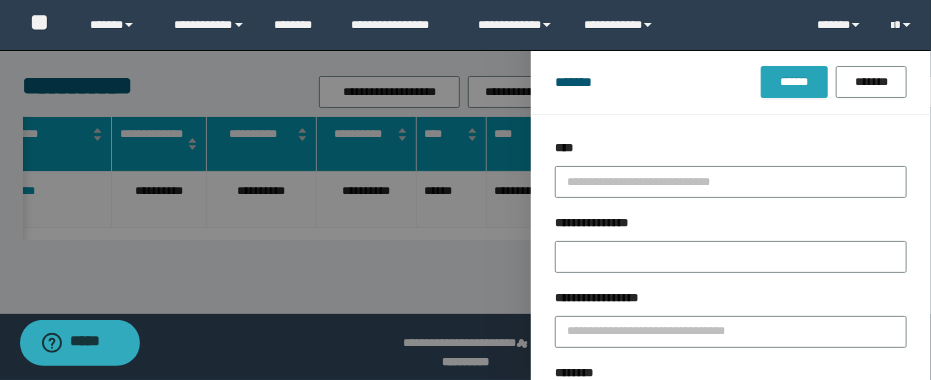 click on "******" at bounding box center (794, 82) 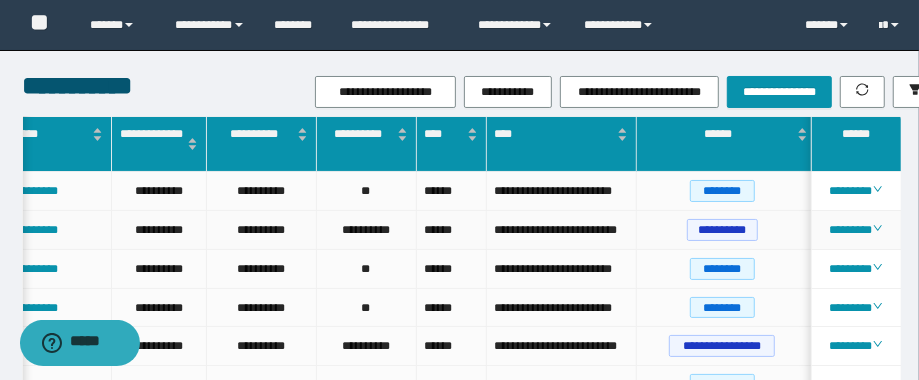 click on "**********" at bounding box center (561, 230) 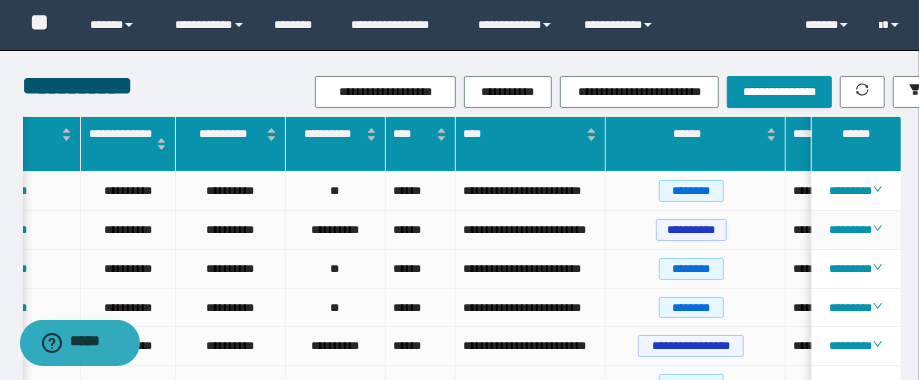 scroll, scrollTop: 0, scrollLeft: 113, axis: horizontal 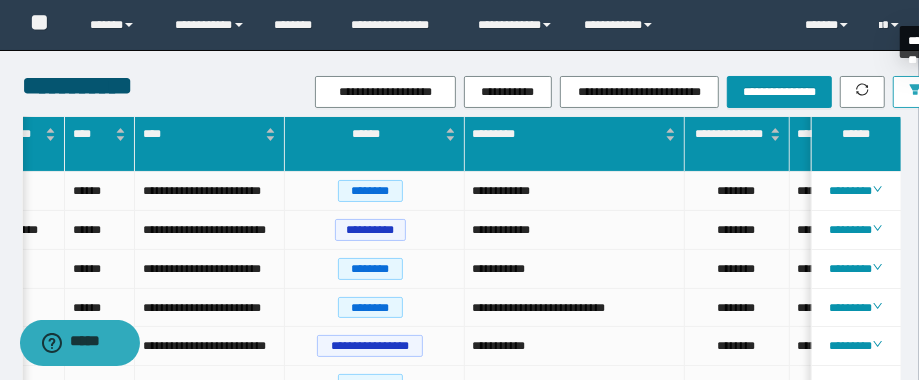 click at bounding box center (915, 92) 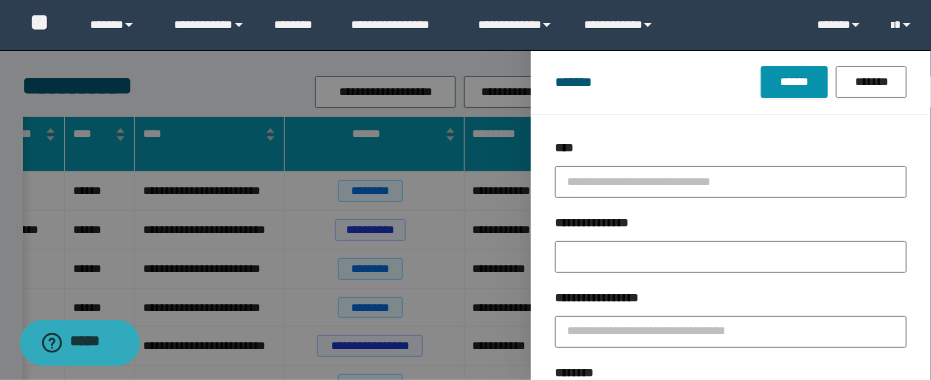 drag, startPoint x: 671, startPoint y: 322, endPoint x: 447, endPoint y: 285, distance: 227.03523 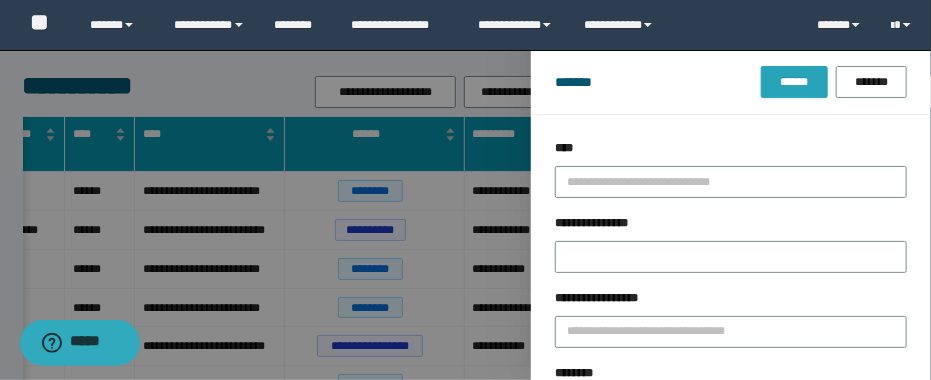 click on "******" at bounding box center [794, 82] 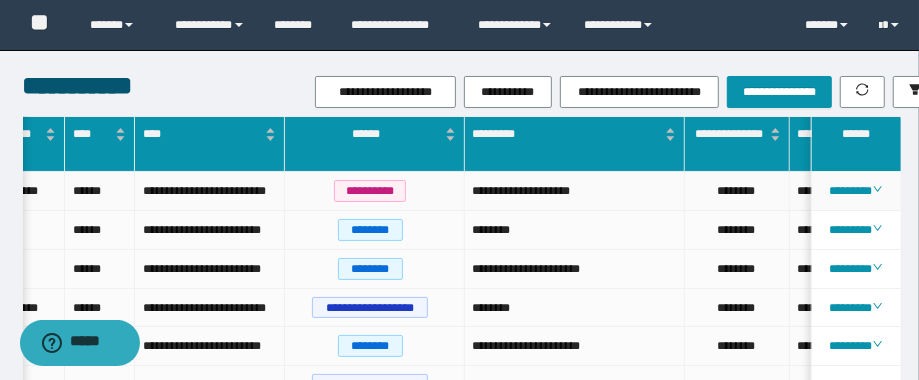 click on "**********" at bounding box center (209, 191) 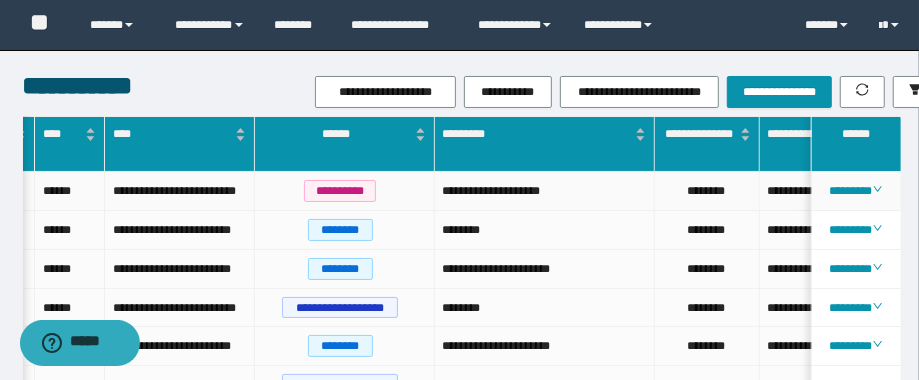 scroll, scrollTop: 0, scrollLeft: 465, axis: horizontal 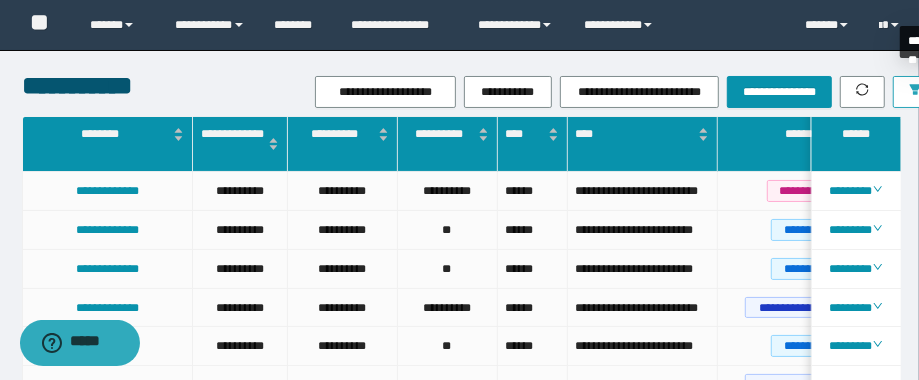 click at bounding box center (915, 92) 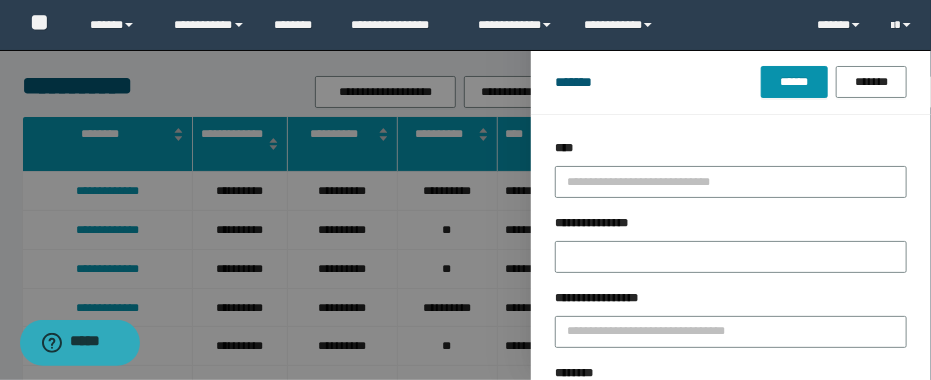 drag, startPoint x: 681, startPoint y: 325, endPoint x: 489, endPoint y: 307, distance: 192.8419 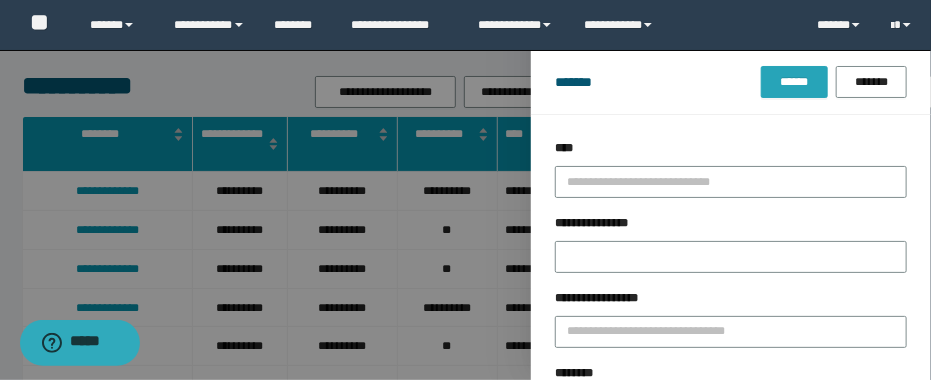 click on "******" at bounding box center [794, 82] 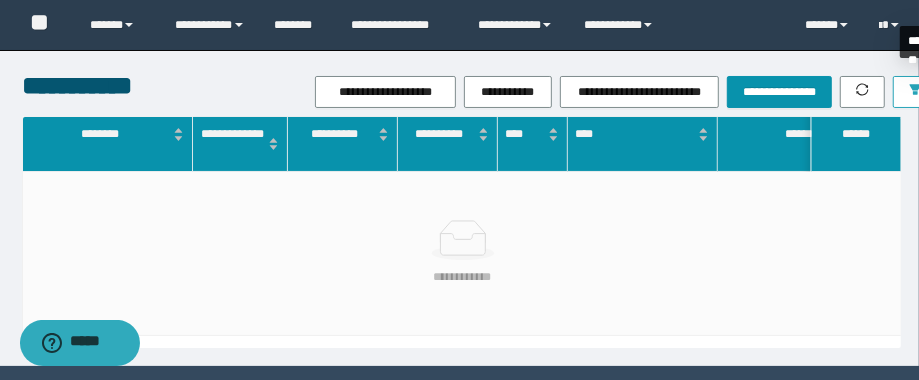 click at bounding box center (915, 92) 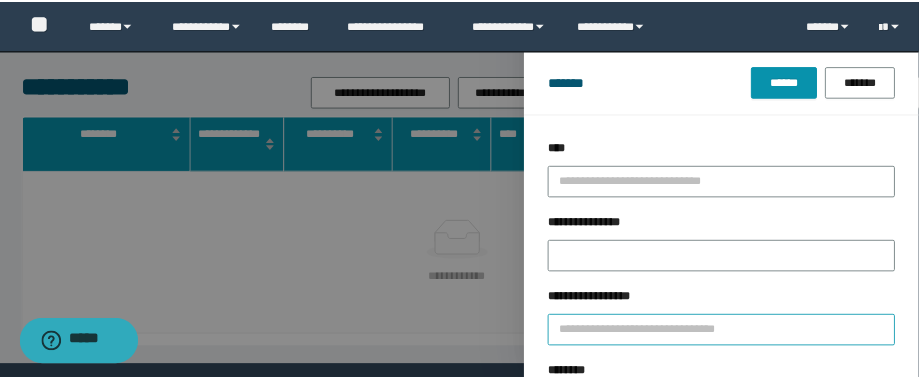 scroll, scrollTop: 240, scrollLeft: 0, axis: vertical 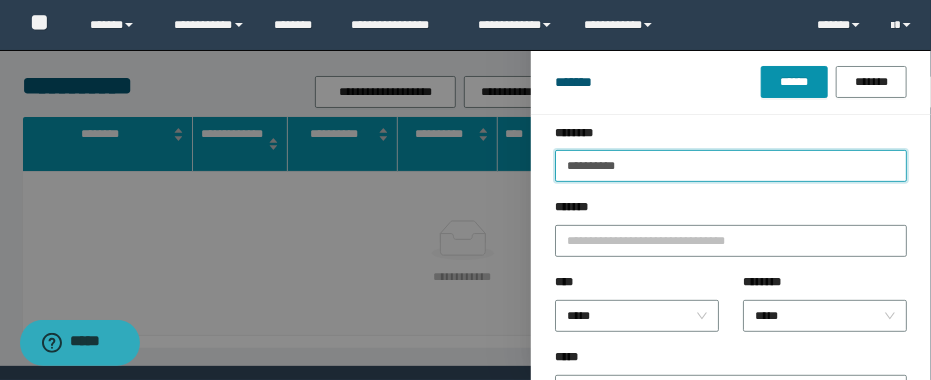 drag, startPoint x: 668, startPoint y: 165, endPoint x: 492, endPoint y: 157, distance: 176.18172 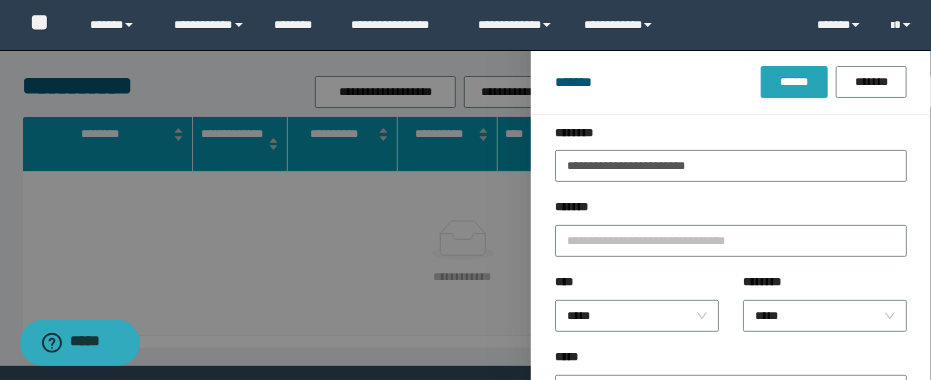 click on "******" at bounding box center (794, 82) 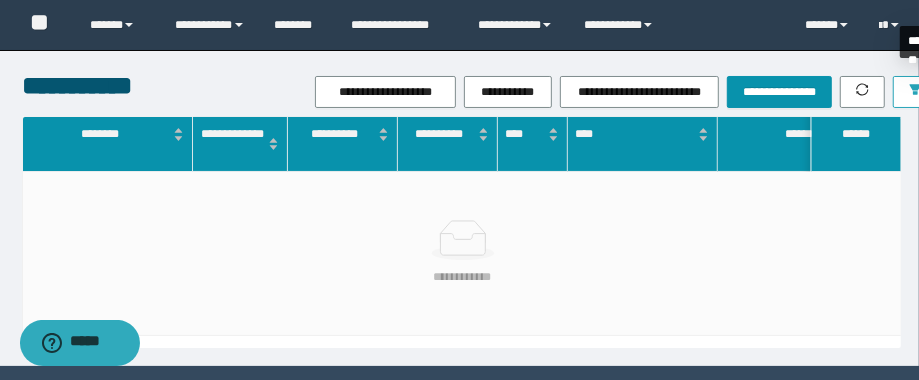 click at bounding box center (915, 92) 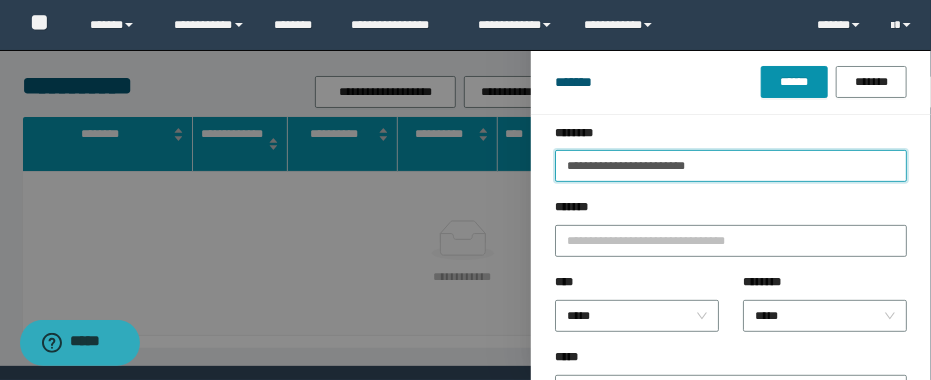 drag, startPoint x: 758, startPoint y: 166, endPoint x: 488, endPoint y: 144, distance: 270.8948 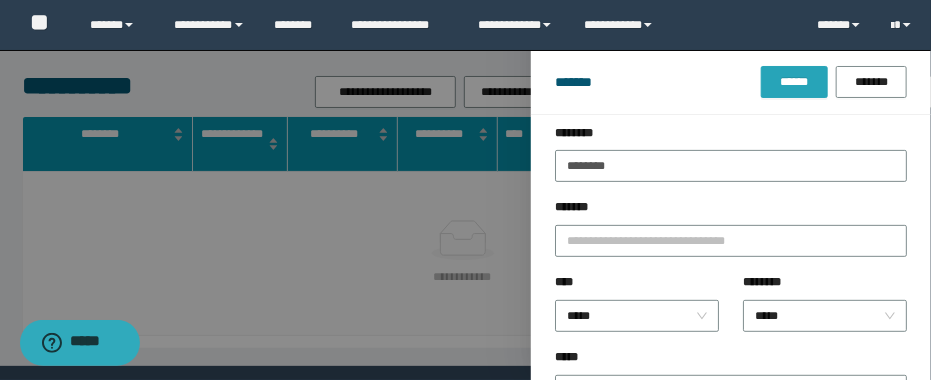 click on "******" at bounding box center [794, 82] 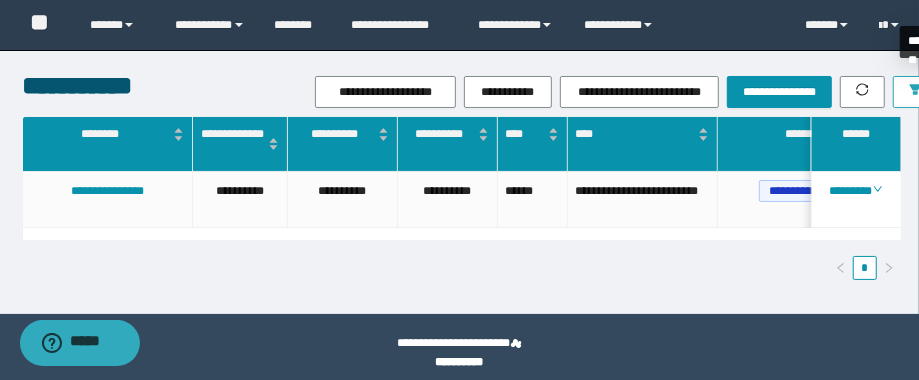 click at bounding box center (915, 92) 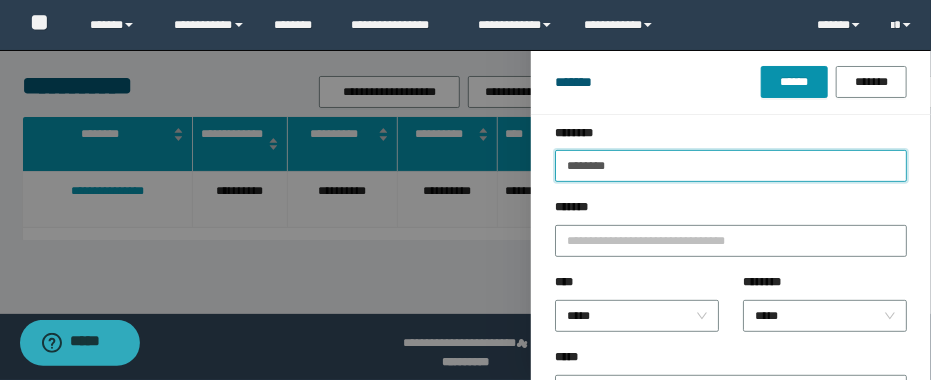 drag, startPoint x: 612, startPoint y: 167, endPoint x: 509, endPoint y: 179, distance: 103.69667 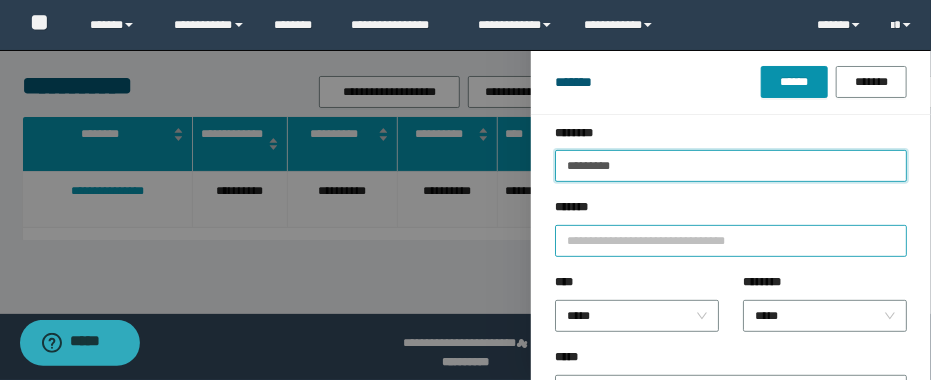 type on "********" 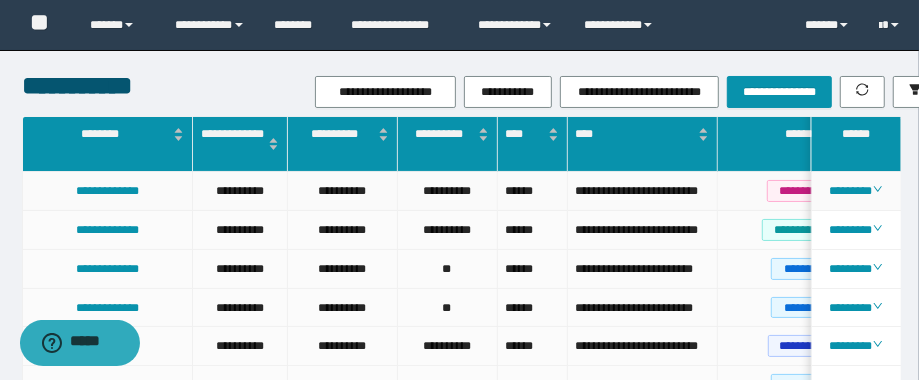 click on "**********" at bounding box center [642, 191] 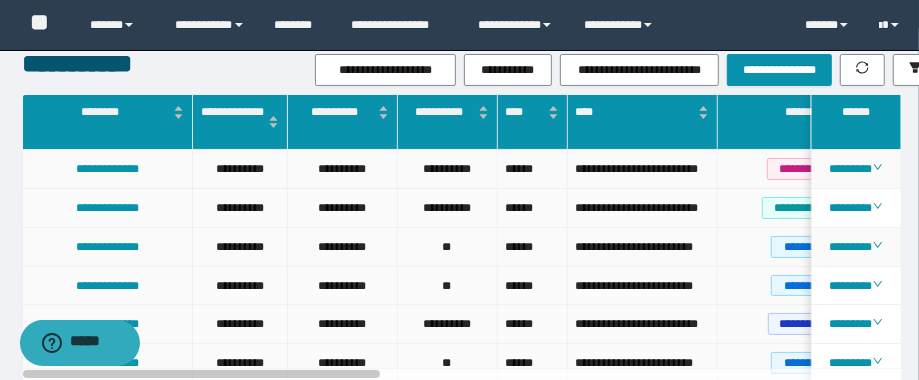 scroll, scrollTop: 0, scrollLeft: 0, axis: both 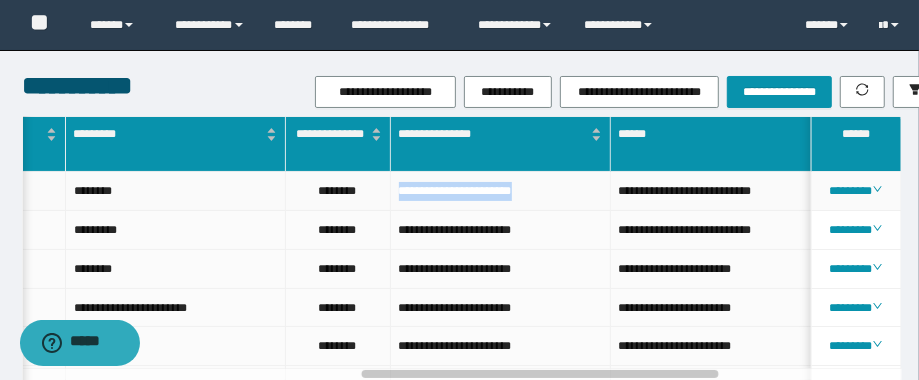 drag, startPoint x: 575, startPoint y: 191, endPoint x: 386, endPoint y: 195, distance: 189.04233 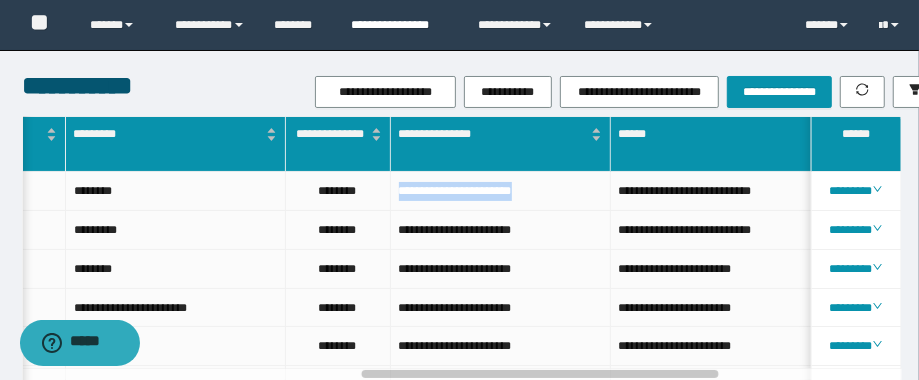 copy on "**********" 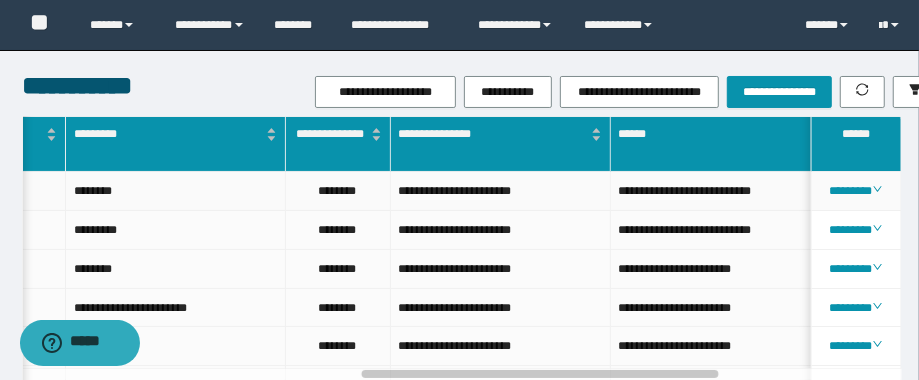 click on "********" at bounding box center (338, 191) 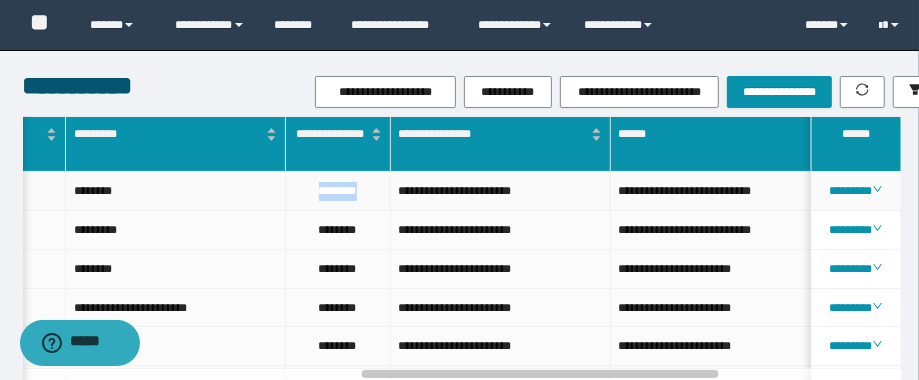 click on "********" at bounding box center [338, 191] 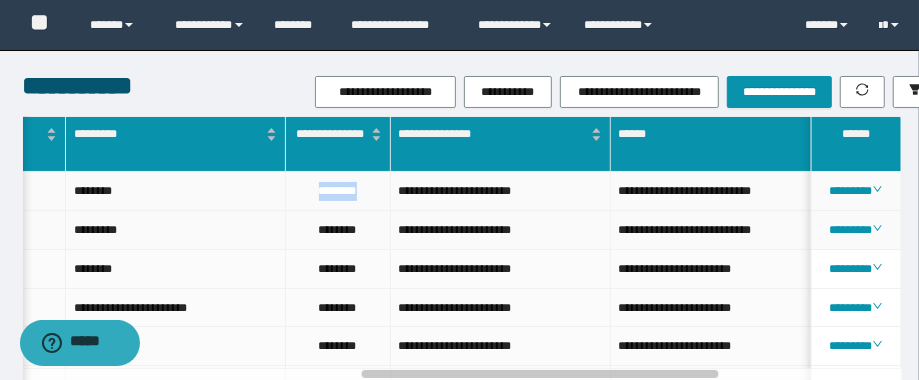 copy on "********" 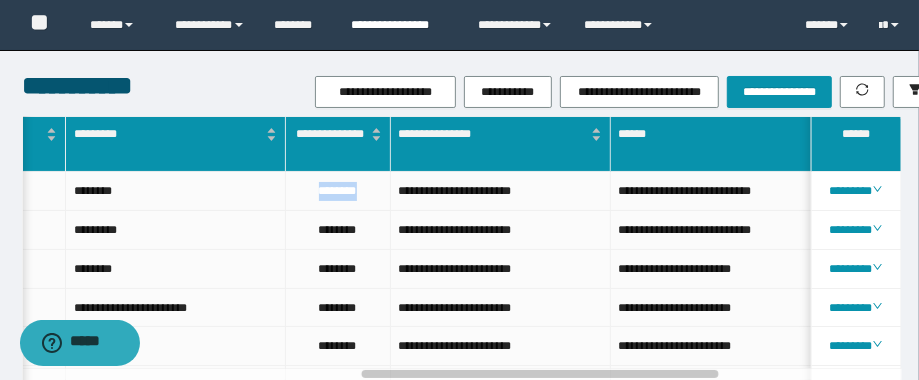 copy on "********" 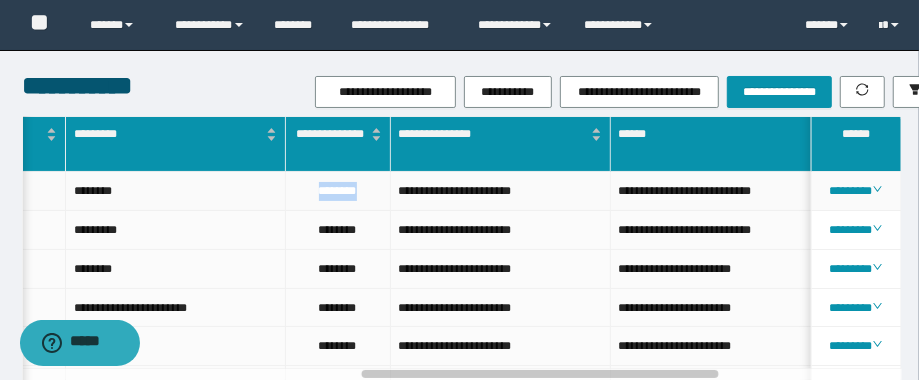 scroll, scrollTop: 0, scrollLeft: 800, axis: horizontal 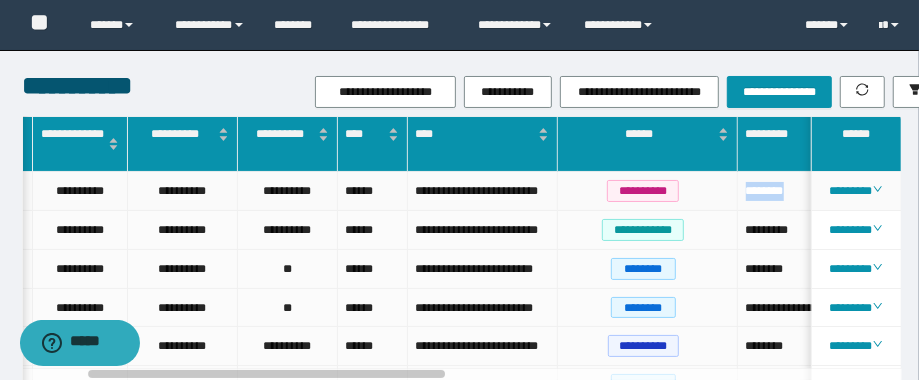 drag, startPoint x: 798, startPoint y: 183, endPoint x: 744, endPoint y: 198, distance: 56.044624 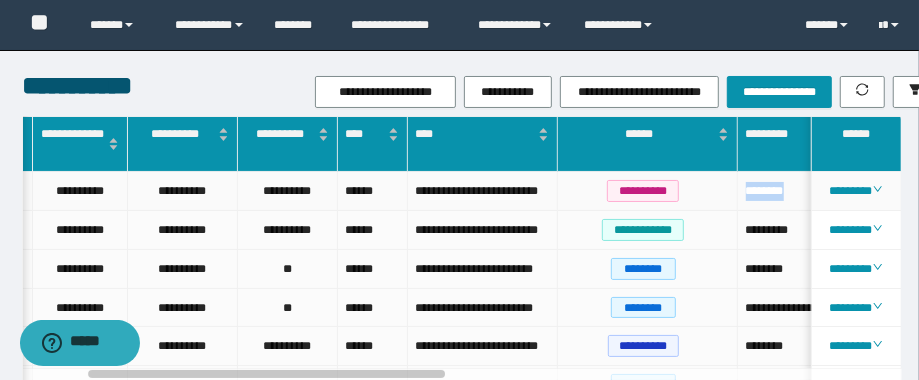 click on "********" at bounding box center (848, 191) 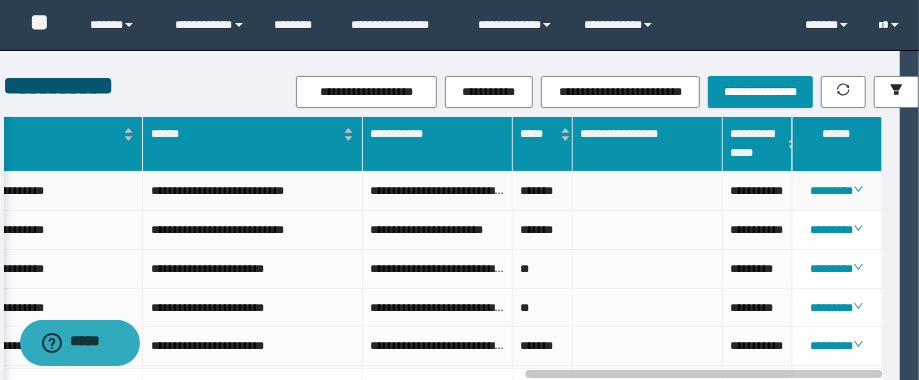 click on "**********" at bounding box center [758, 191] 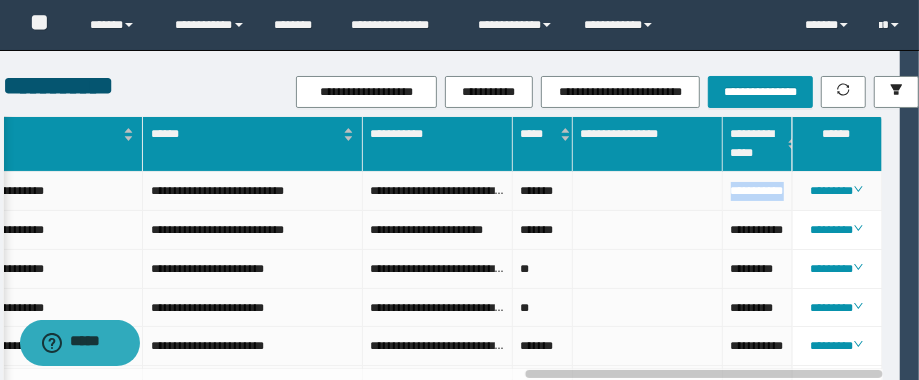 click on "**********" at bounding box center [758, 191] 